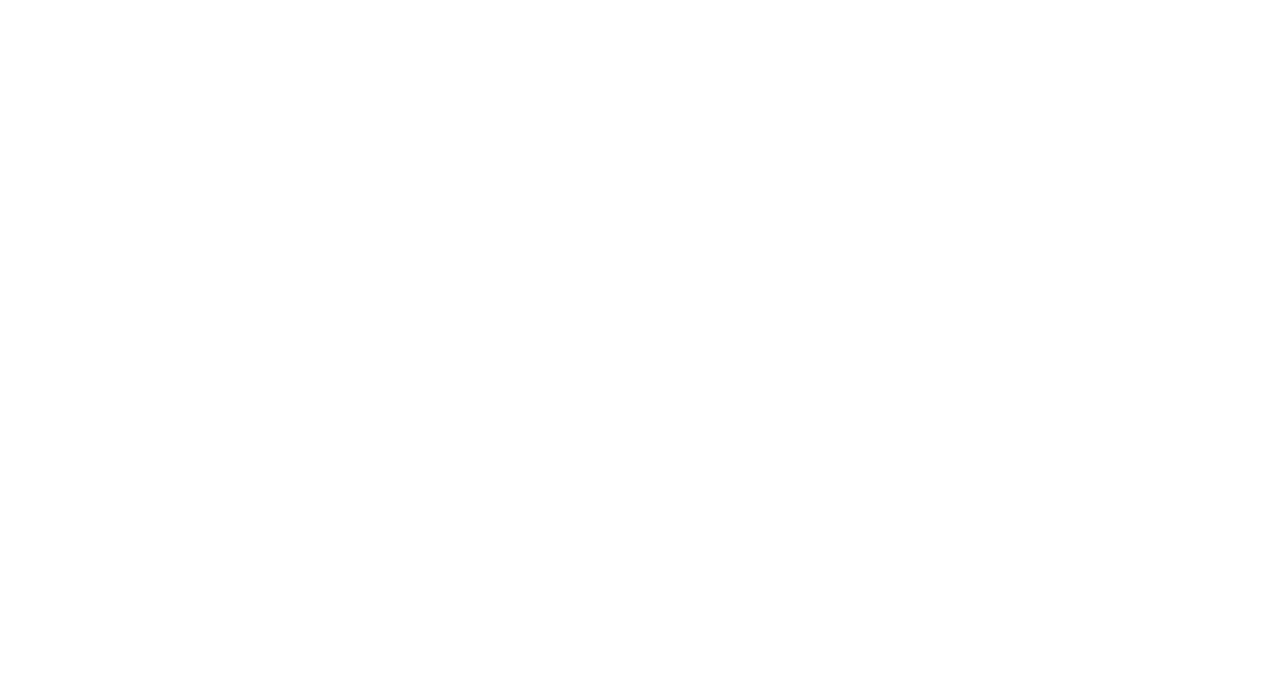 scroll, scrollTop: 0, scrollLeft: 0, axis: both 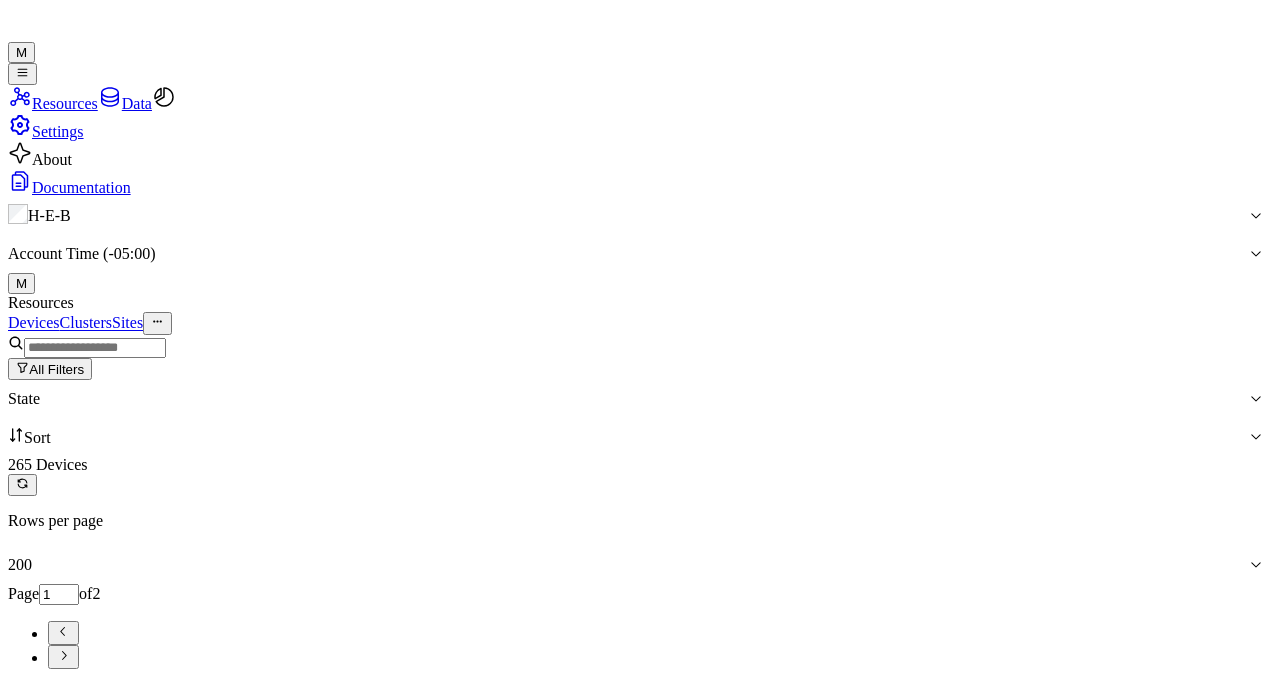 click at bounding box center [95, 348] 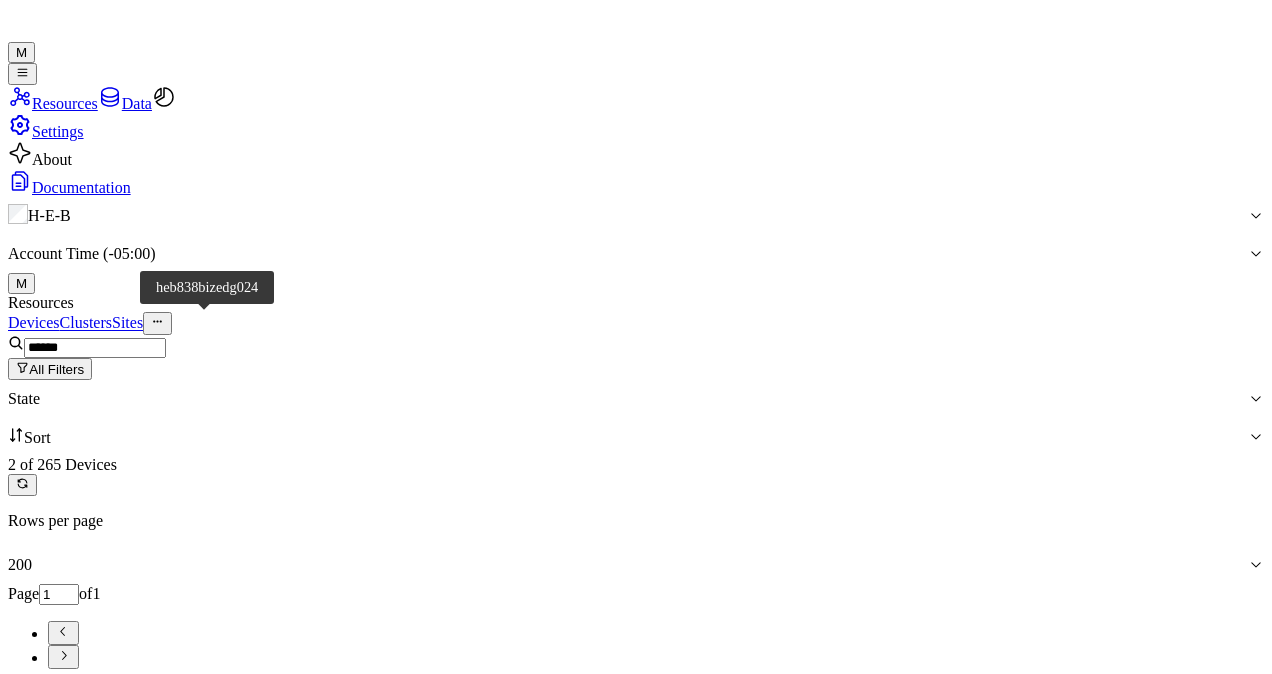 type on "******" 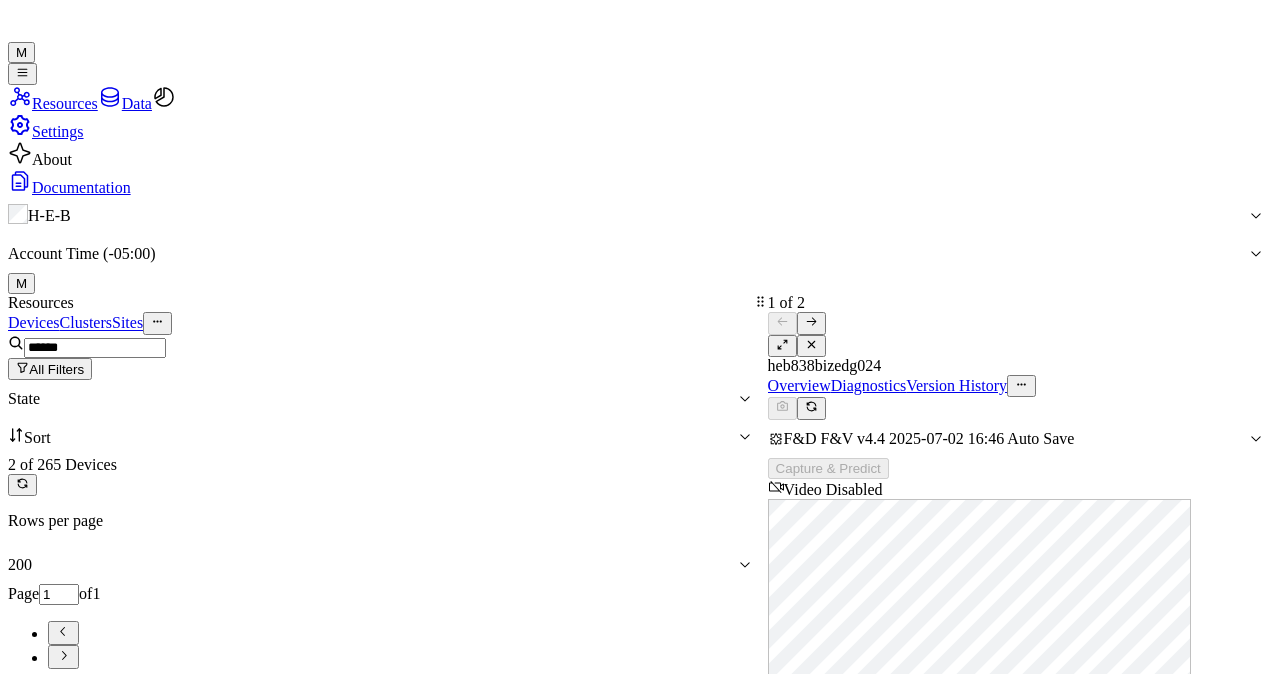 scroll, scrollTop: 0, scrollLeft: 0, axis: both 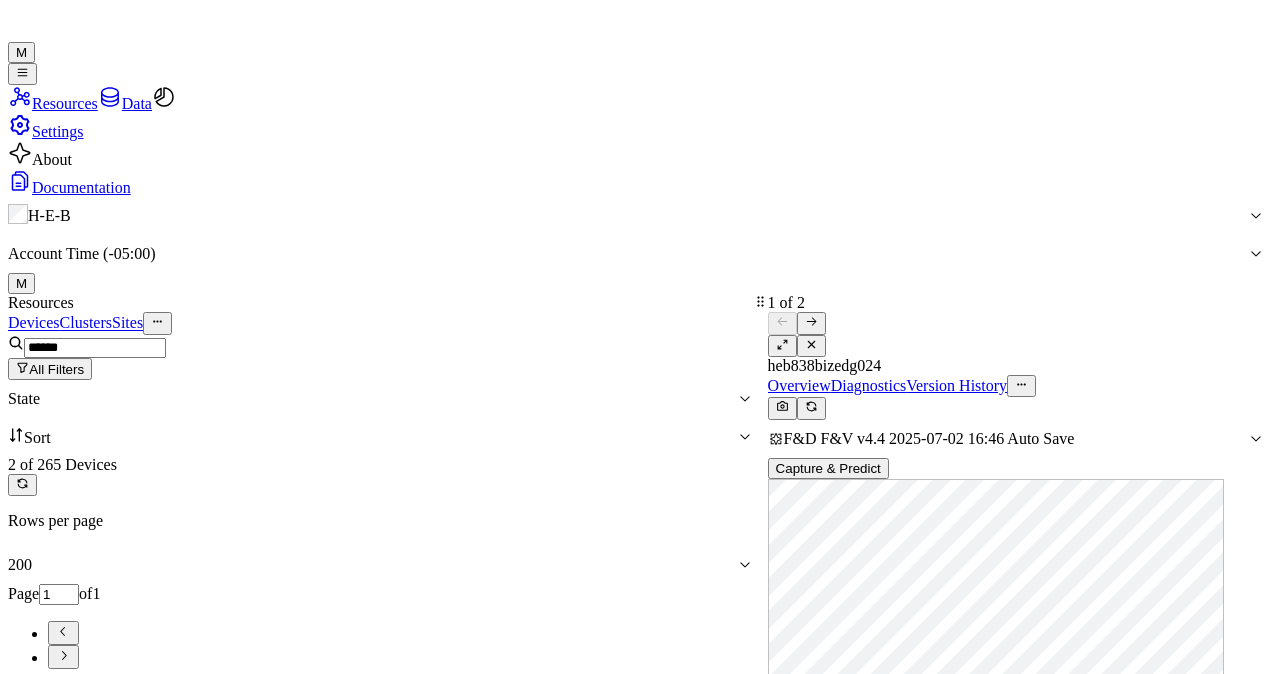 click at bounding box center [811, 406] 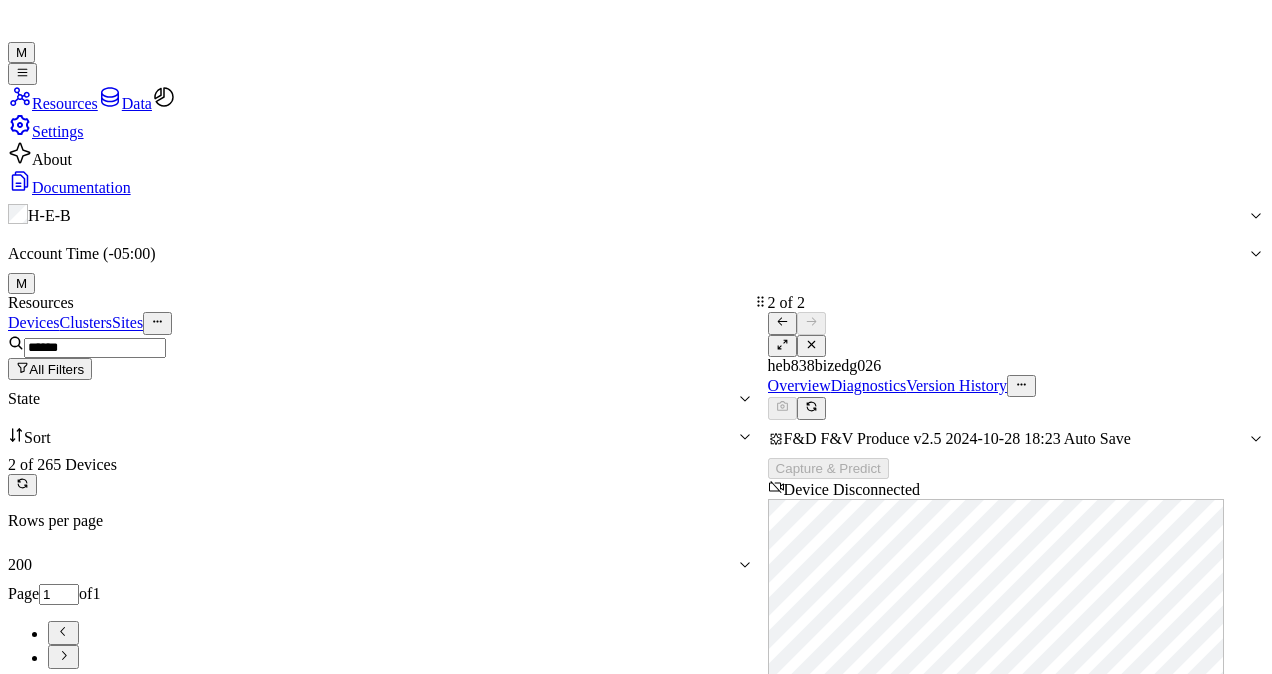 click at bounding box center [782, 322] 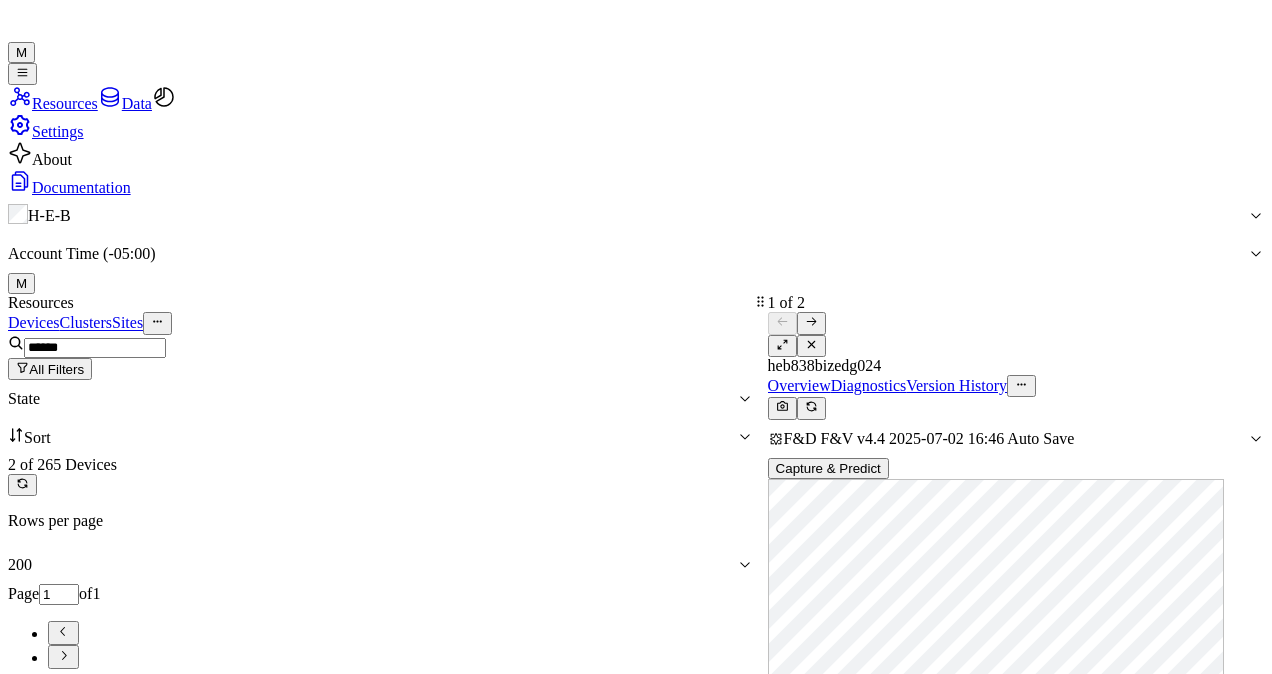 scroll, scrollTop: 0, scrollLeft: 0, axis: both 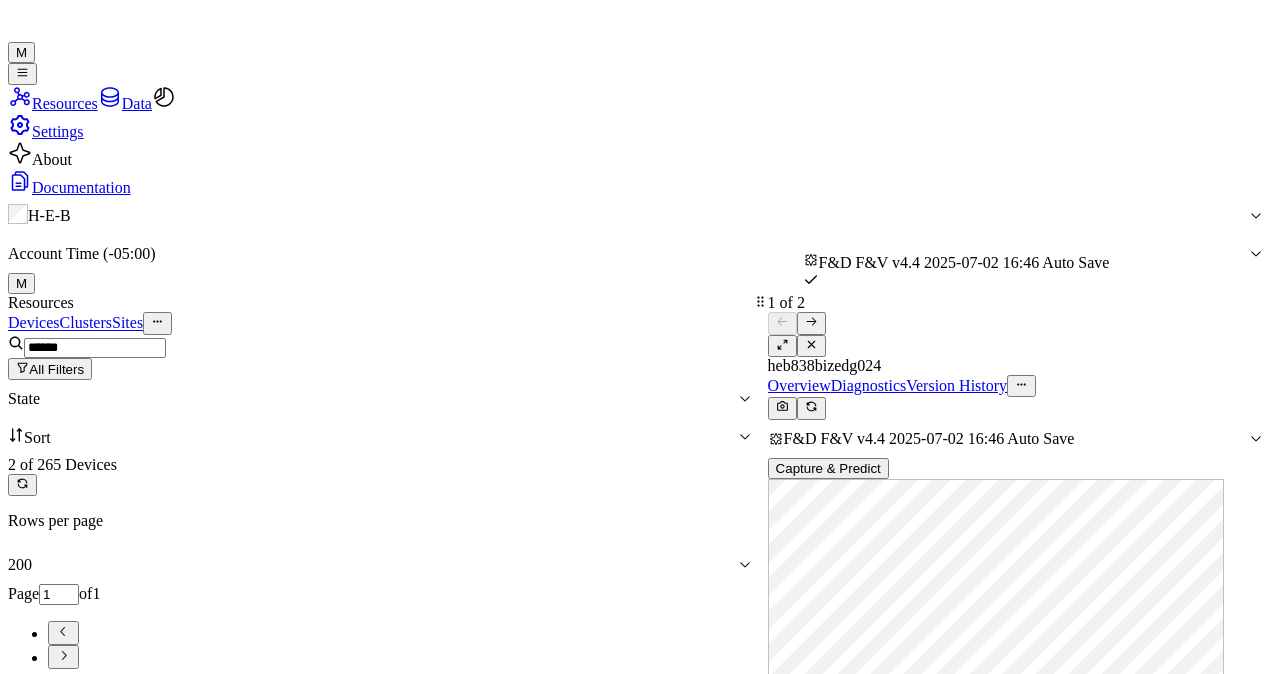 click at bounding box center [1256, 439] 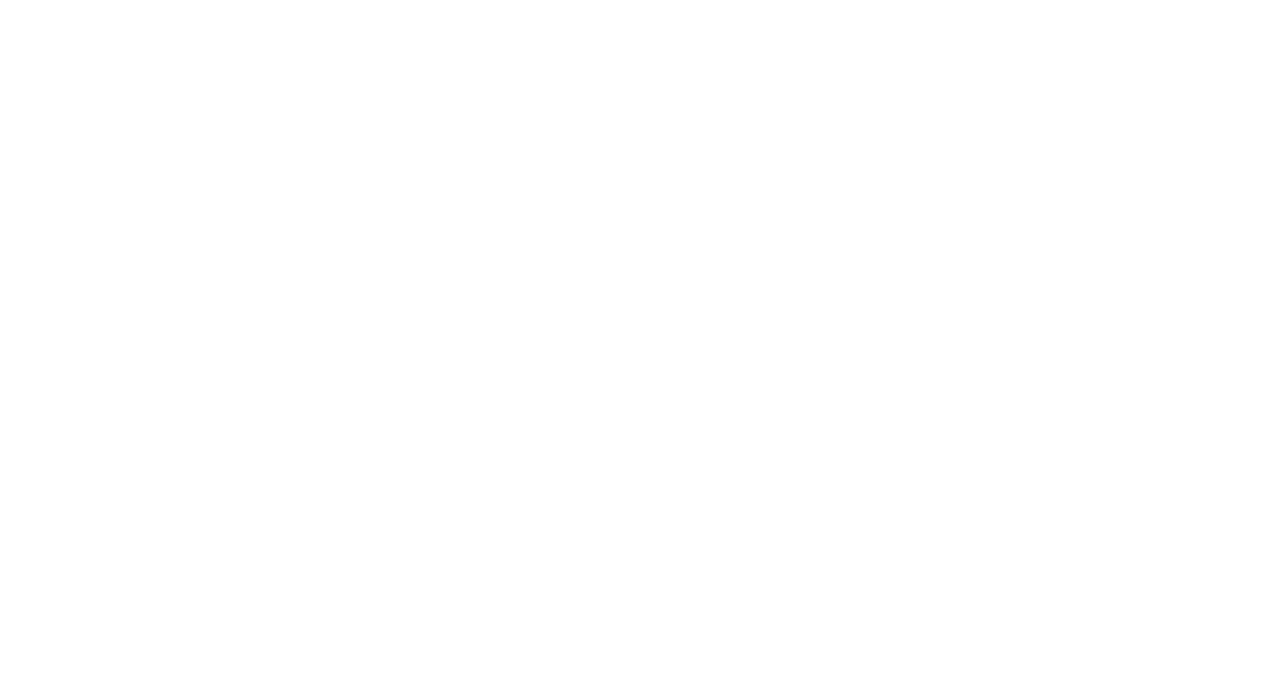 scroll, scrollTop: 0, scrollLeft: 0, axis: both 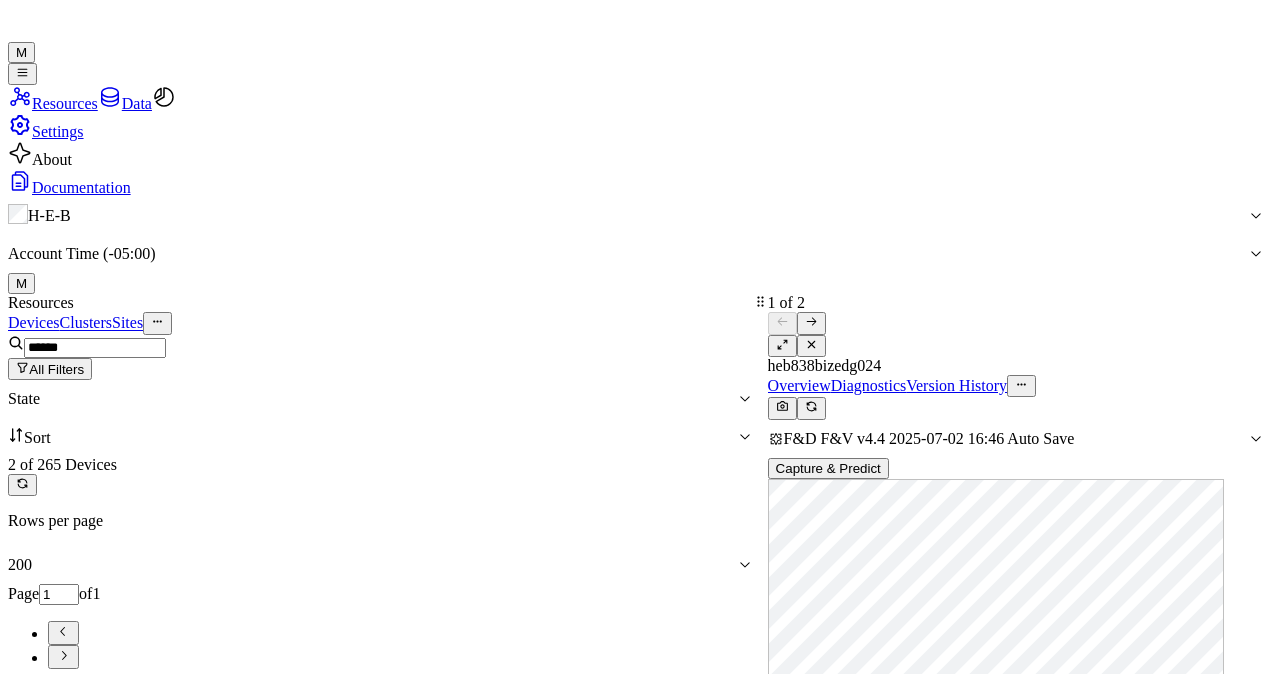 click at bounding box center (110, 97) 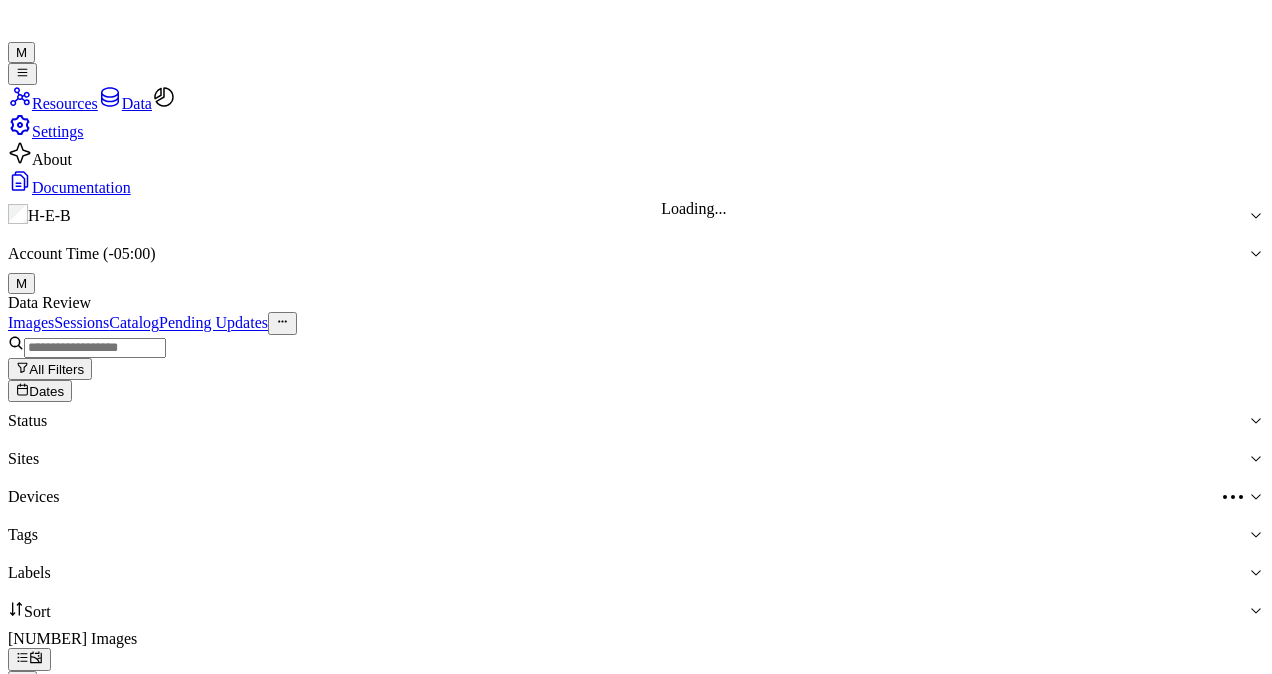 click at bounding box center (615, 497) 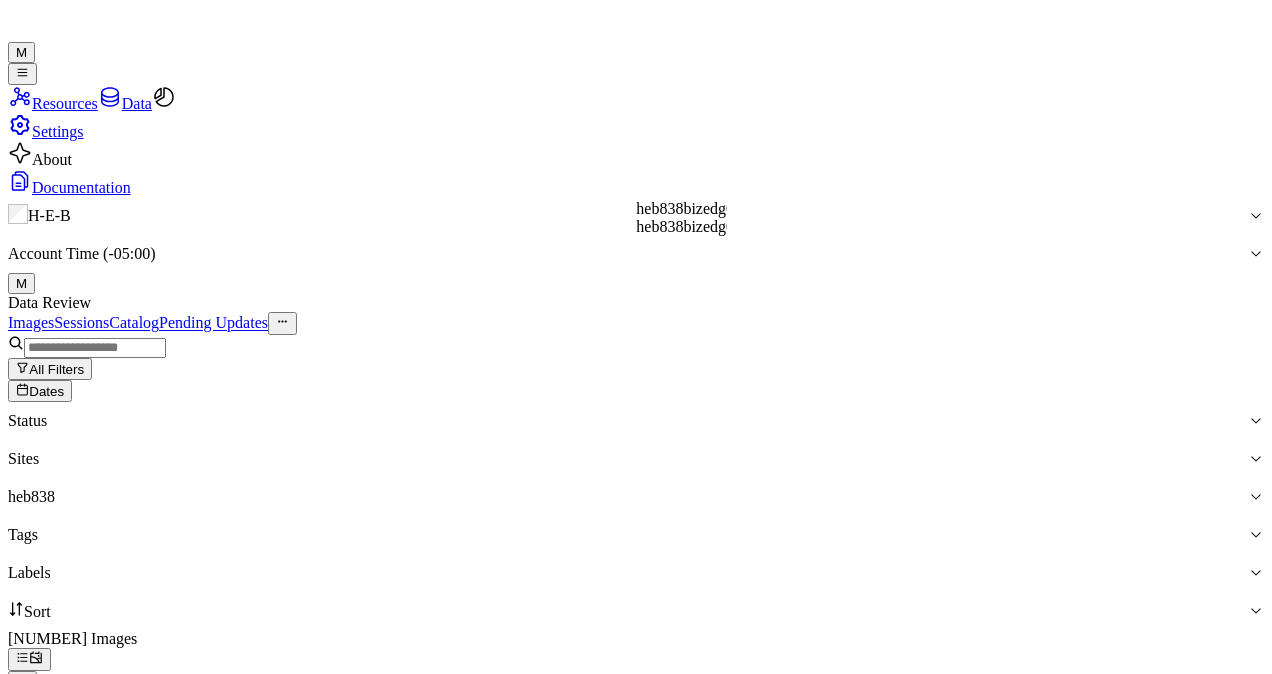 click on "heb838bizedg024" at bounding box center [681, 209] 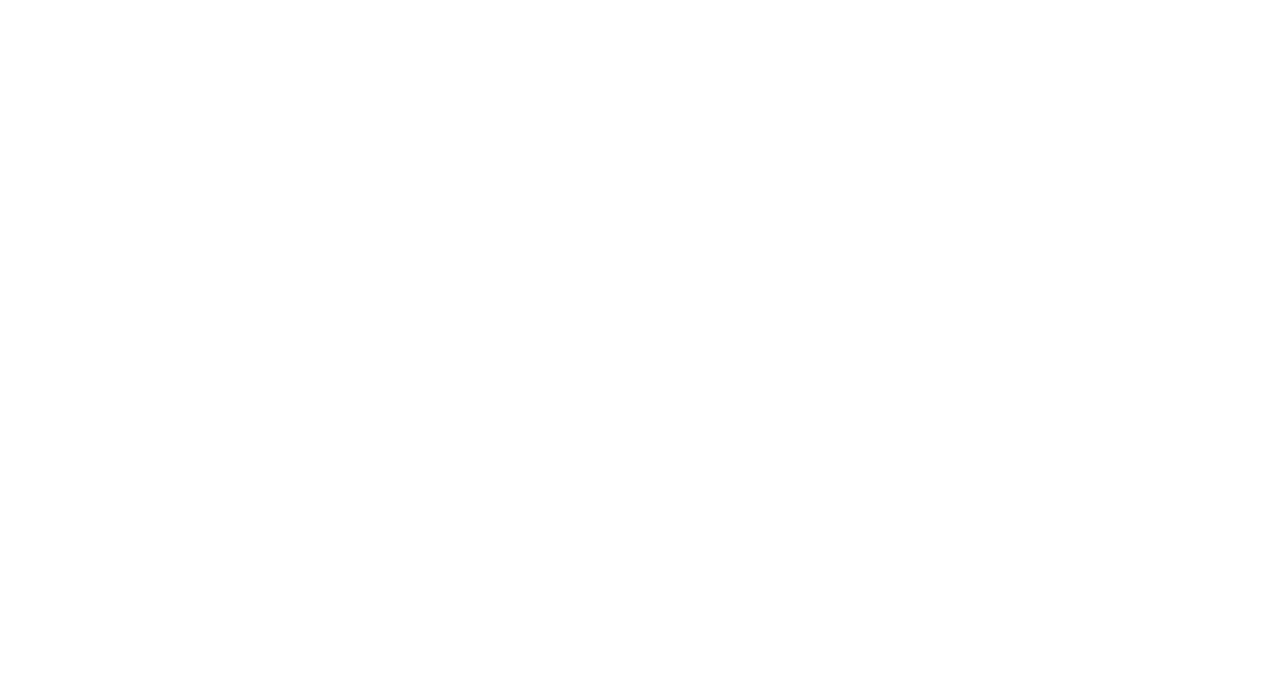 scroll, scrollTop: 0, scrollLeft: 0, axis: both 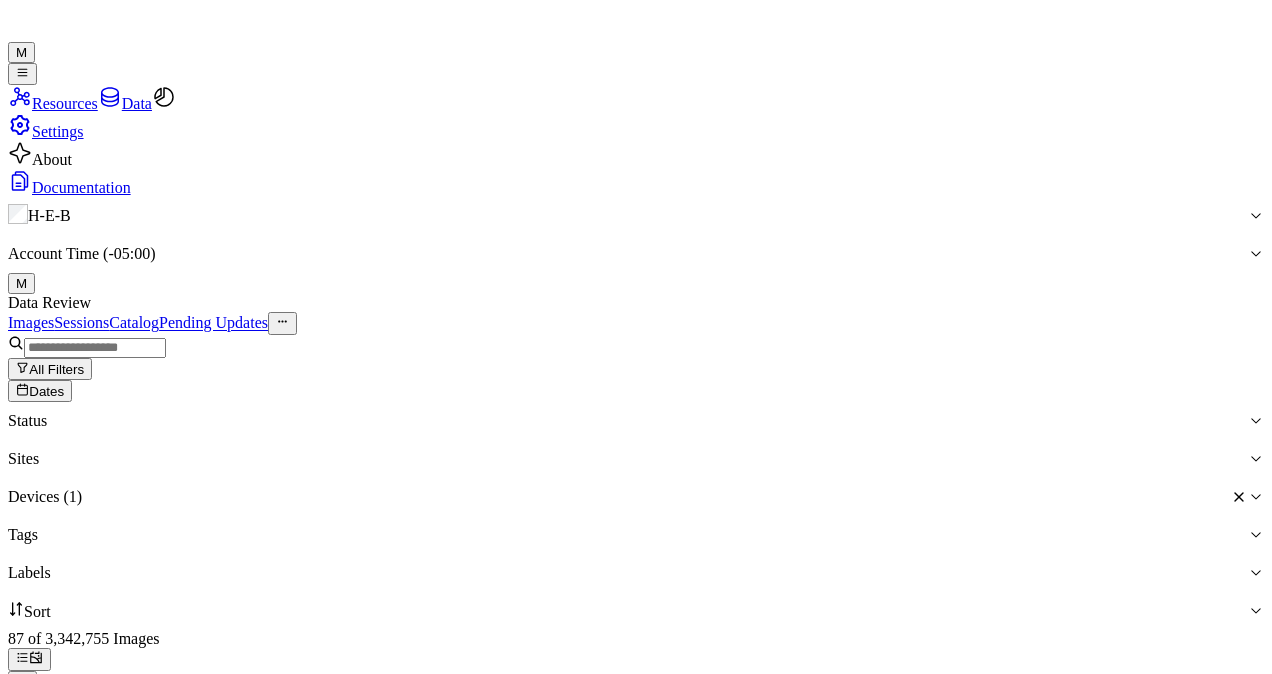 click at bounding box center (65, 907) 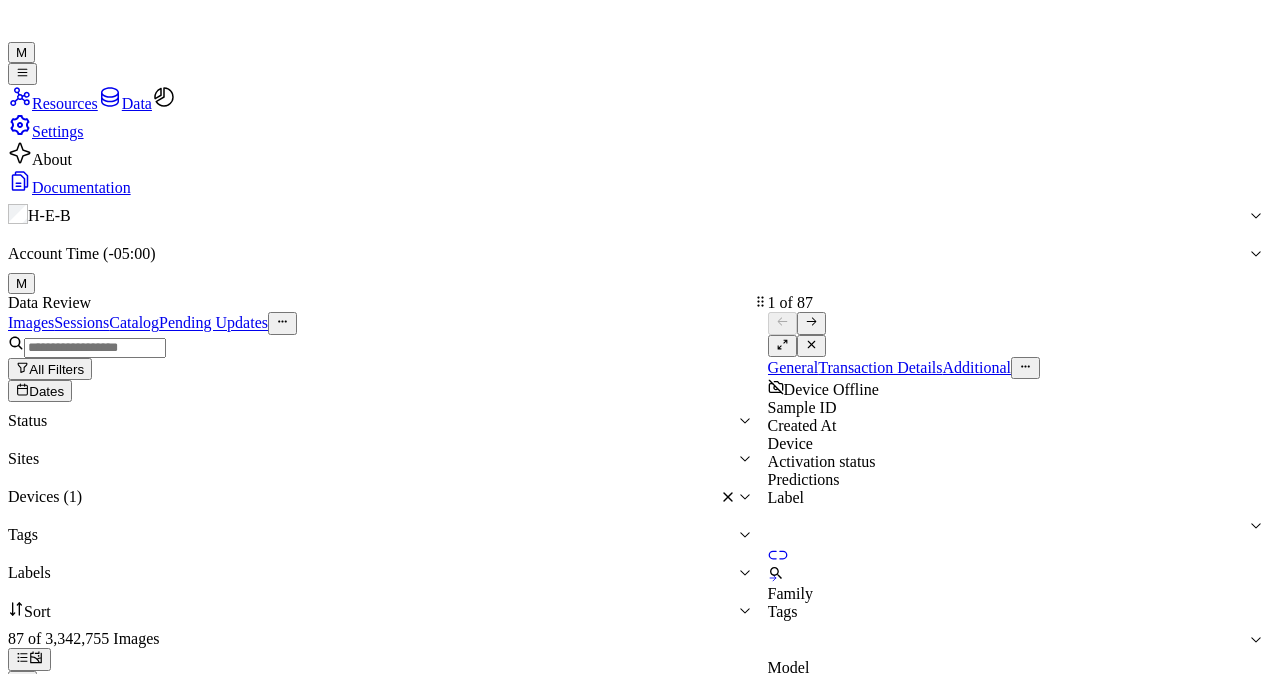 scroll, scrollTop: 0, scrollLeft: 0, axis: both 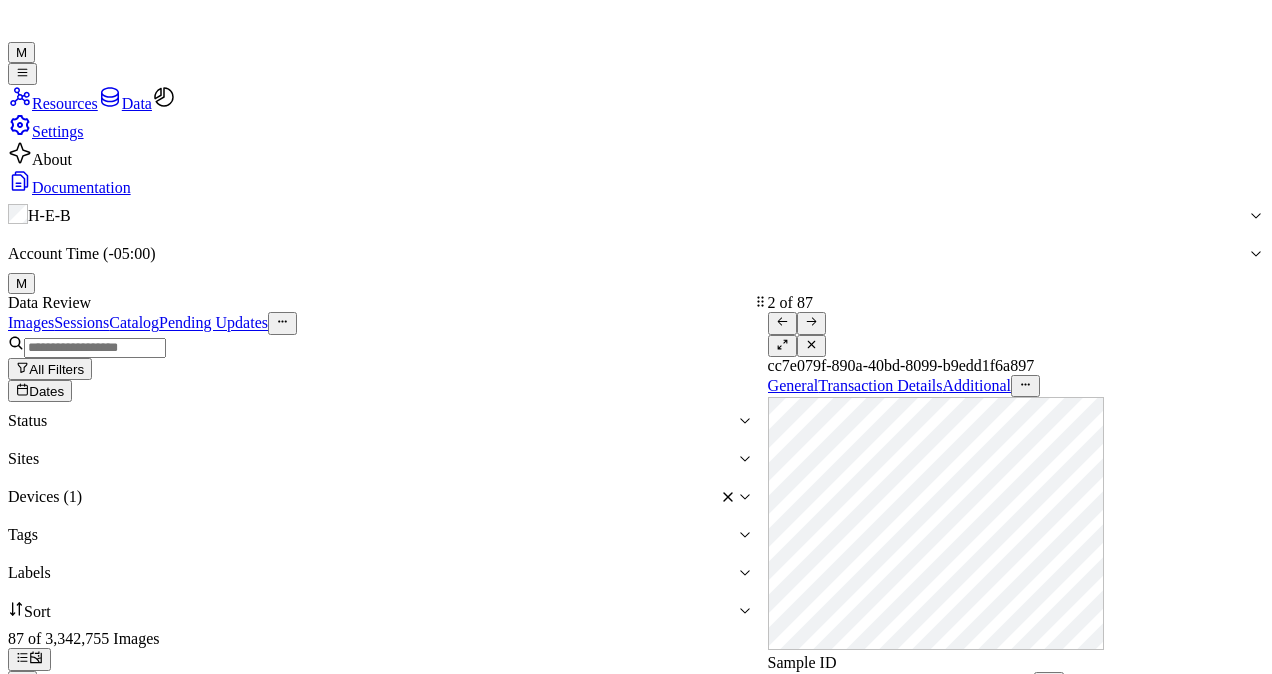click at bounding box center [63, 925] 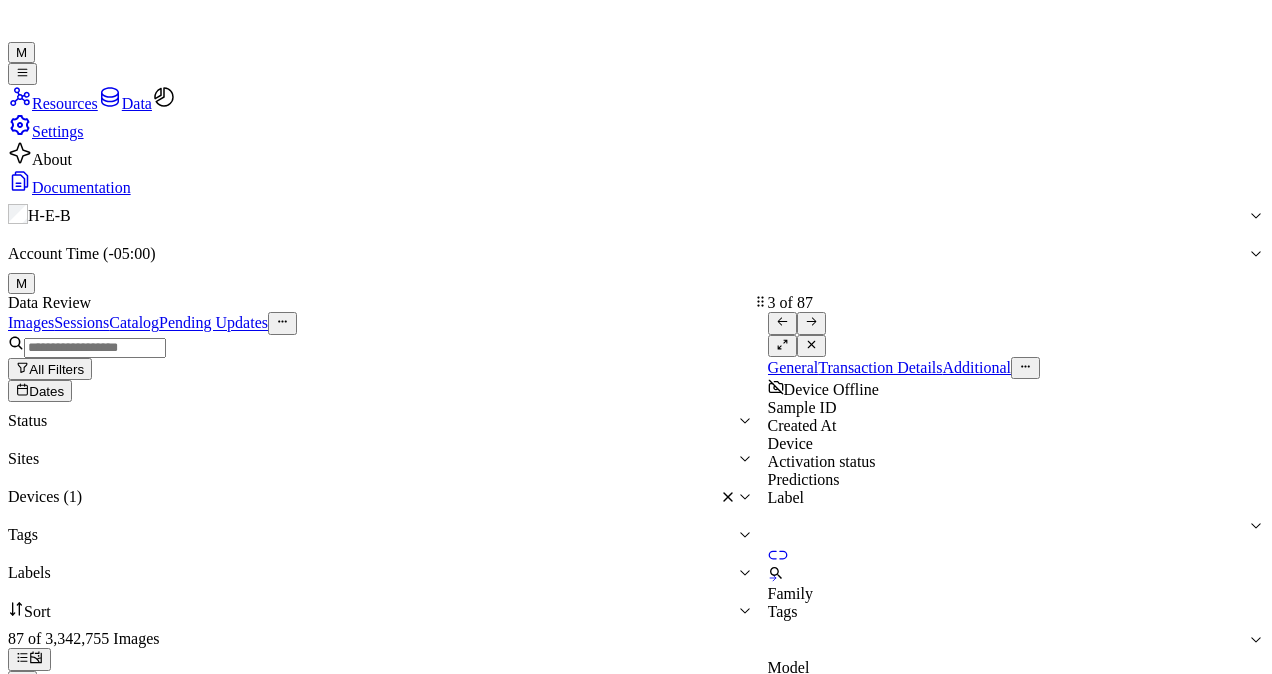 scroll, scrollTop: 15, scrollLeft: 0, axis: vertical 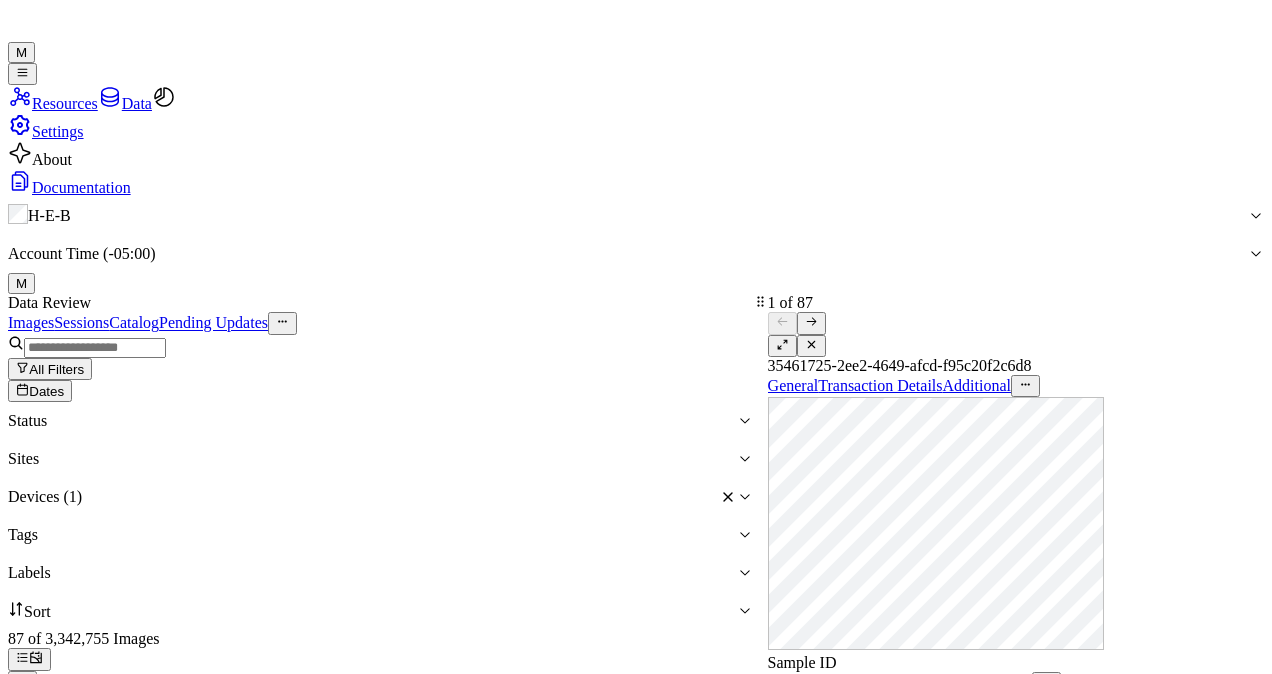 click at bounding box center [20, 97] 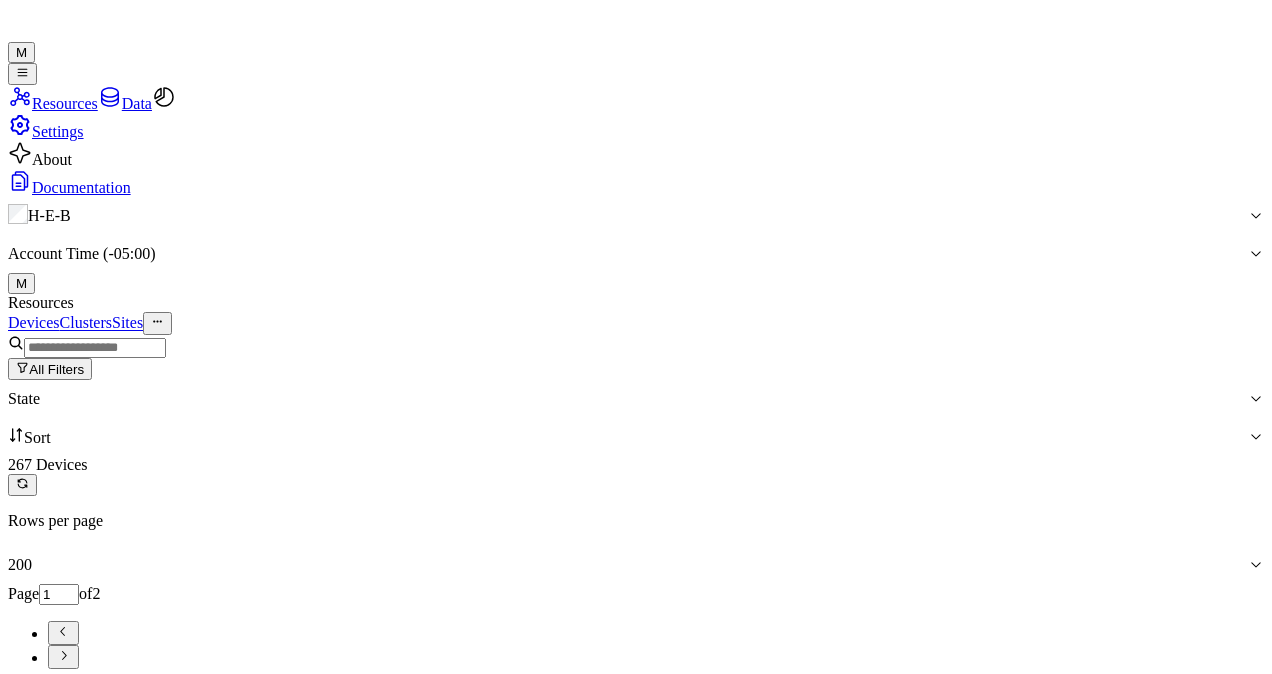 click at bounding box center (95, 348) 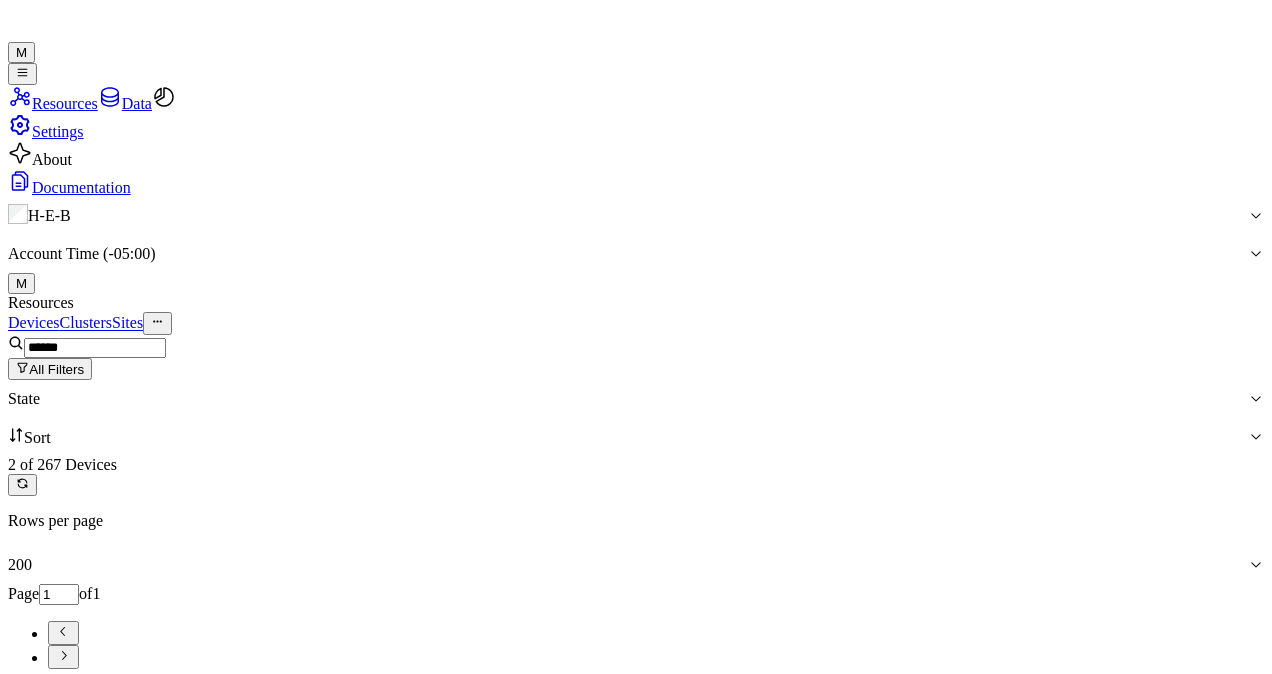 type on "******" 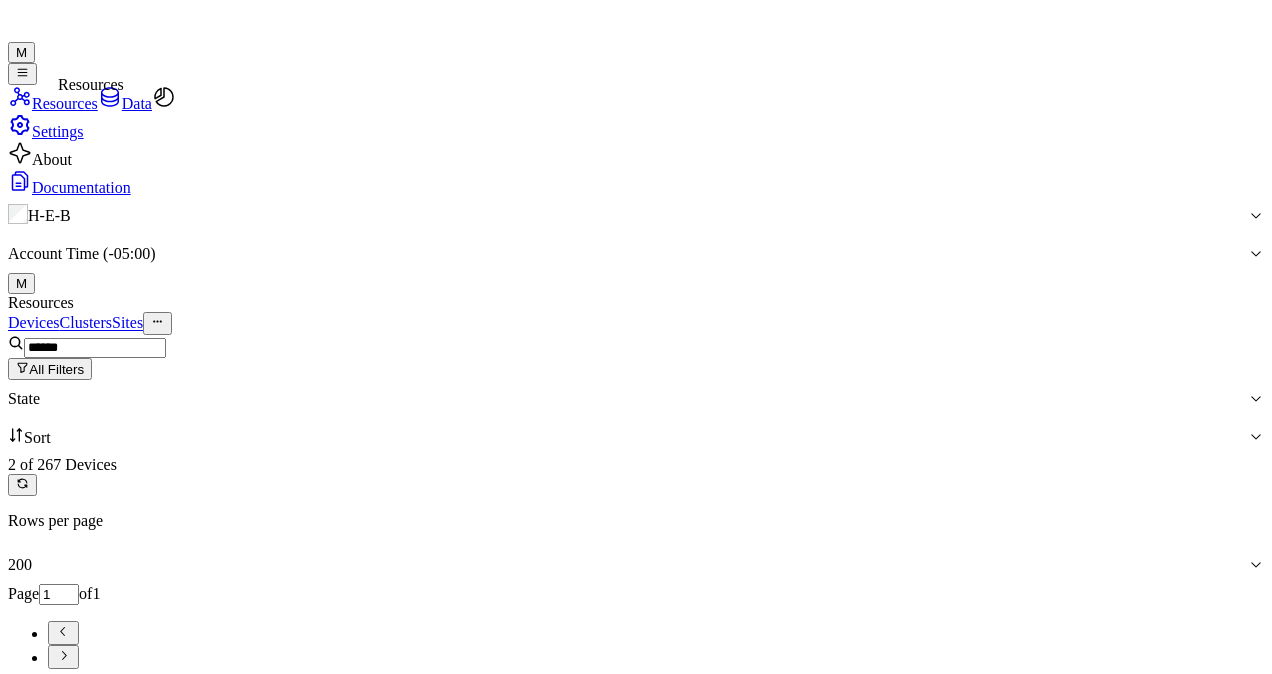 click at bounding box center [110, 97] 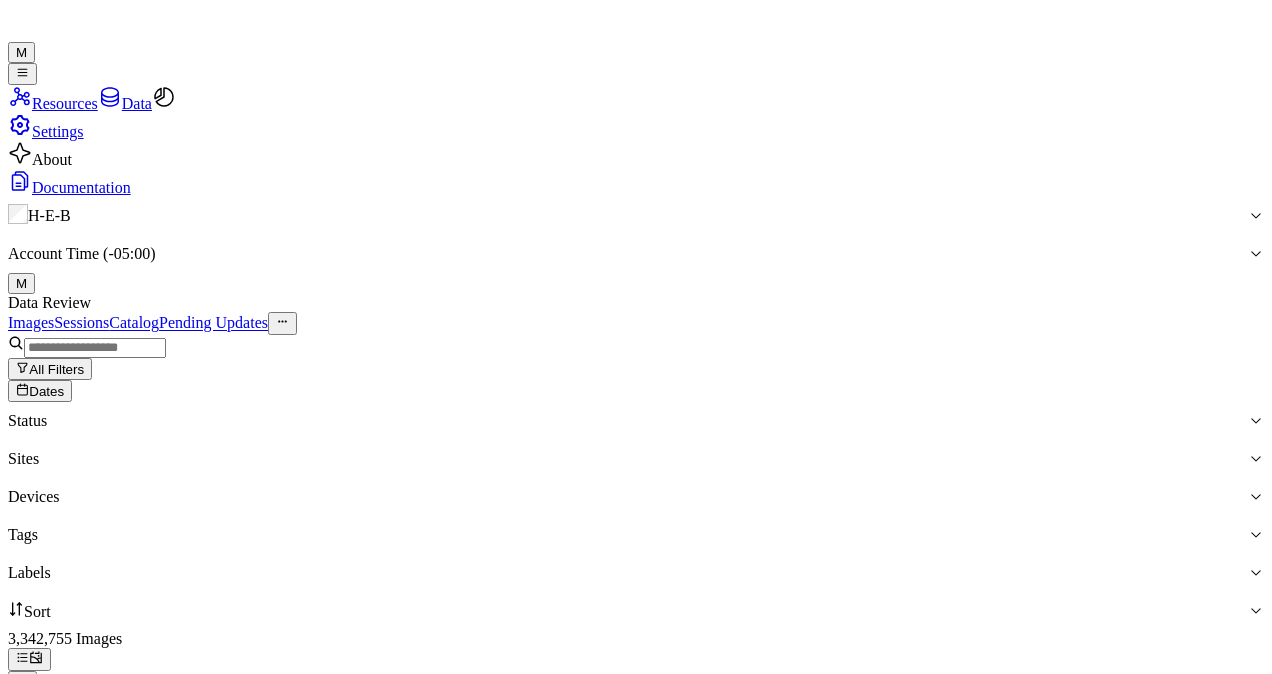 click at bounding box center (95, 348) 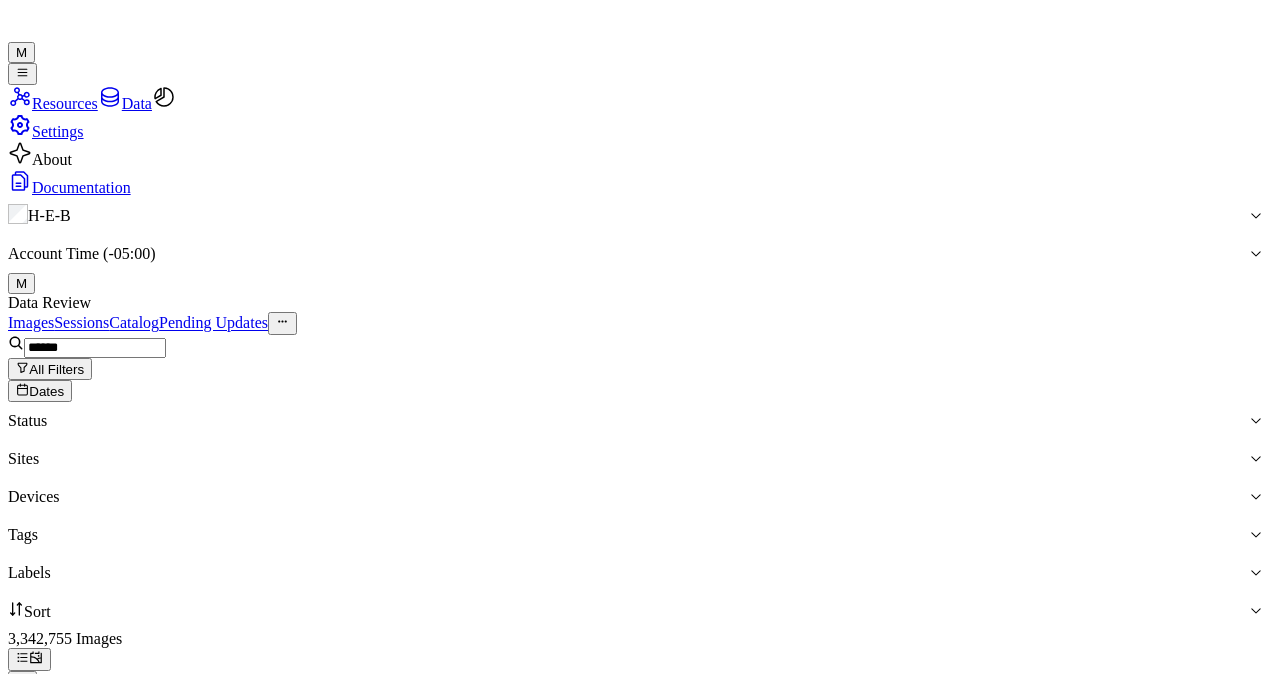 type on "******" 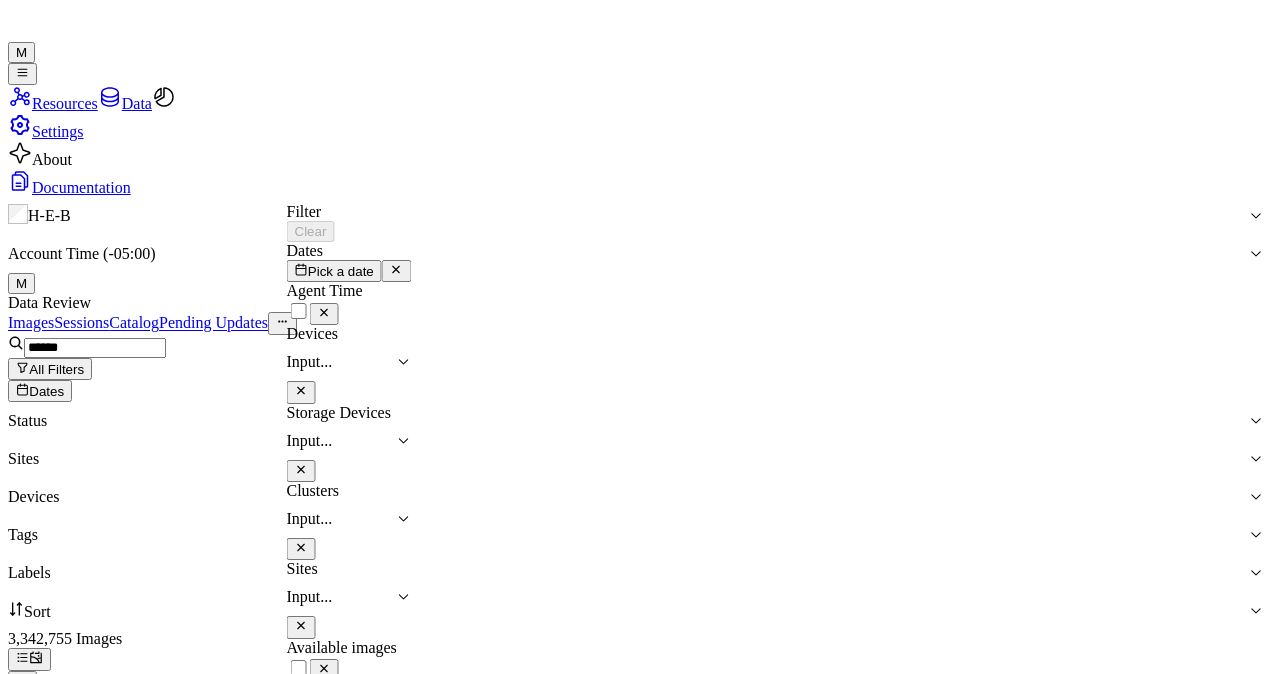 click at bounding box center [95, 348] 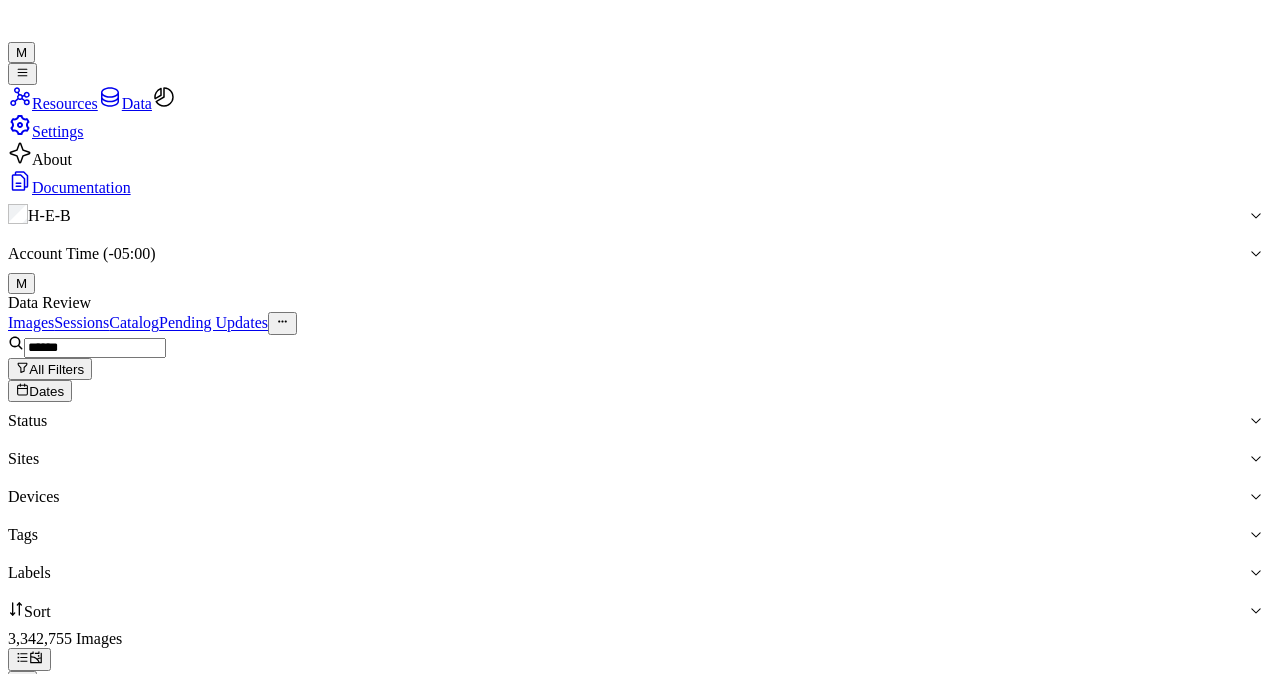 scroll, scrollTop: 0, scrollLeft: 0, axis: both 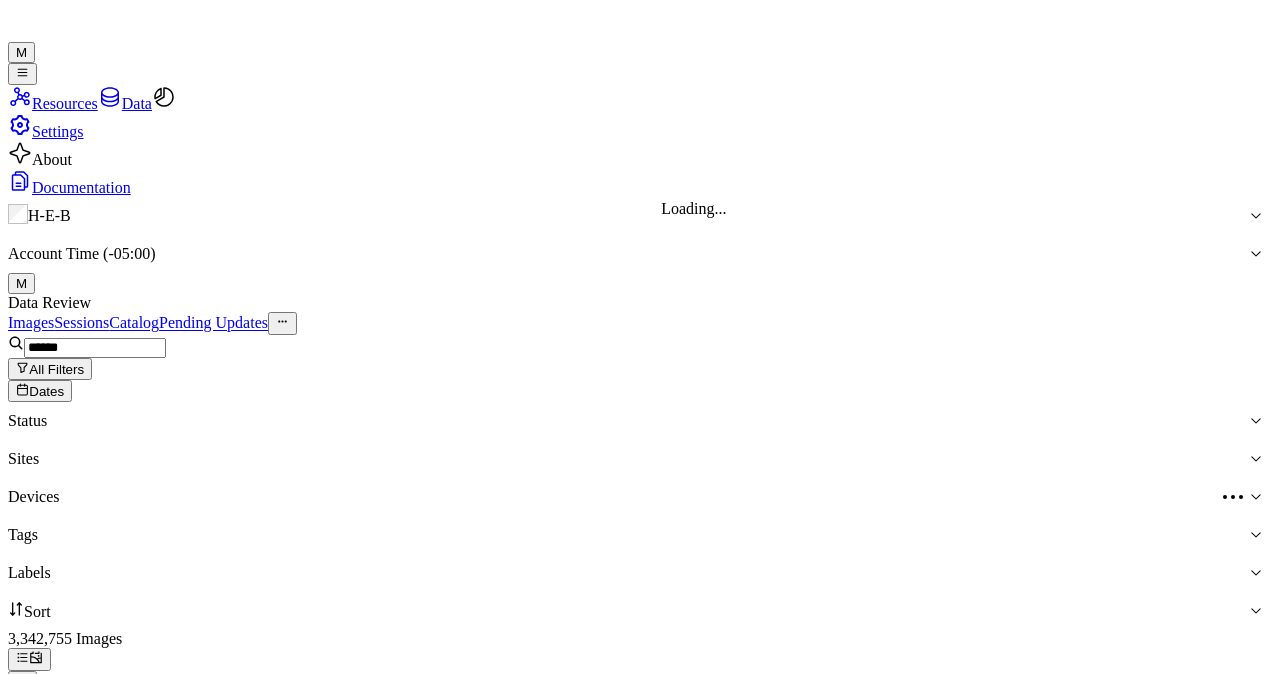 click at bounding box center [615, 497] 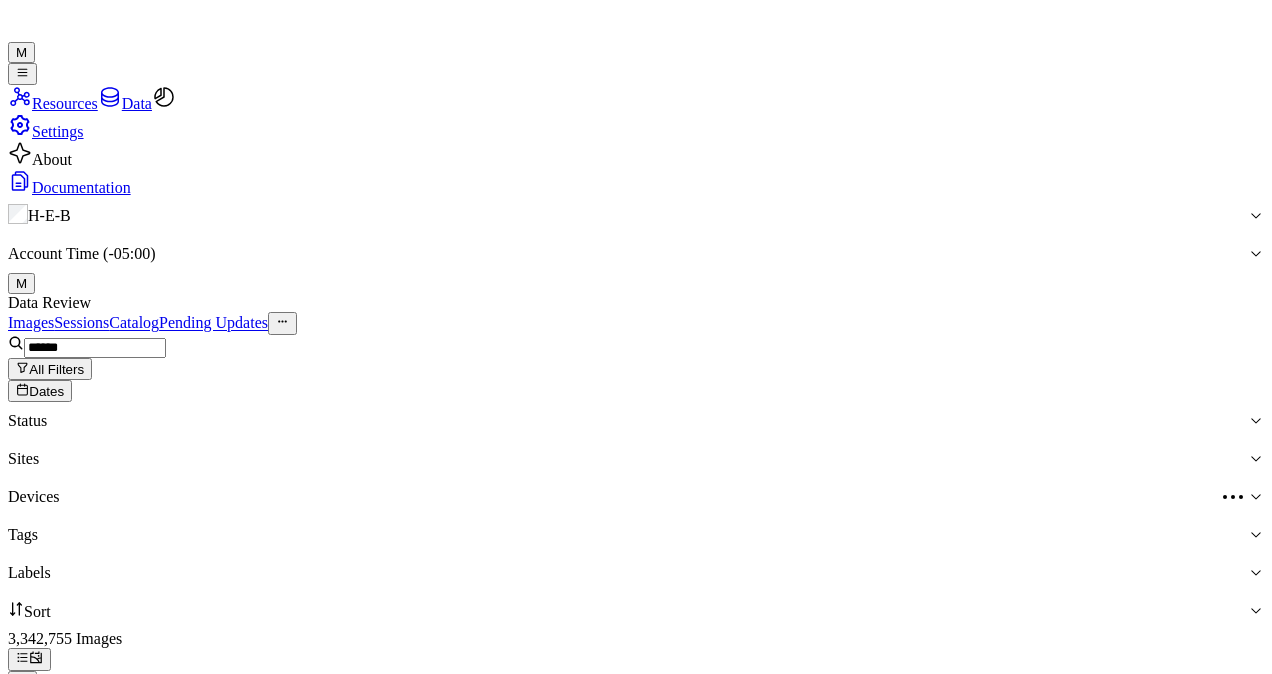 click at bounding box center (615, 497) 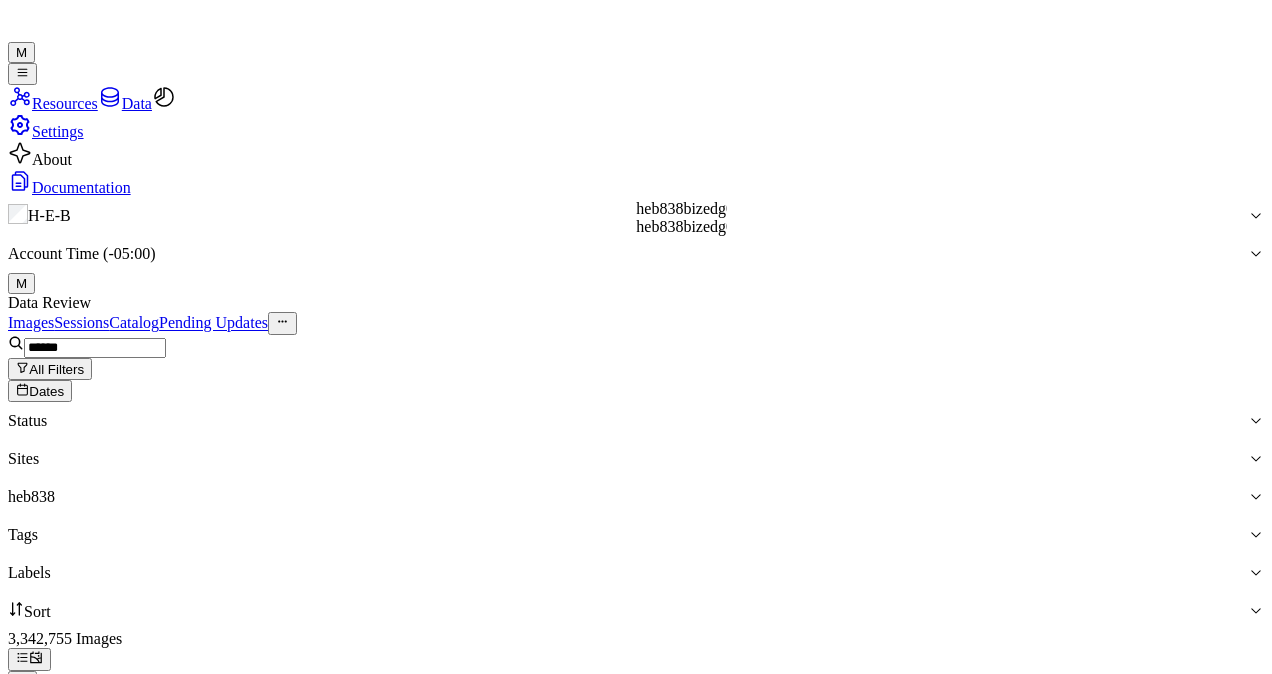 click on "heb838bizedg024" at bounding box center [681, 209] 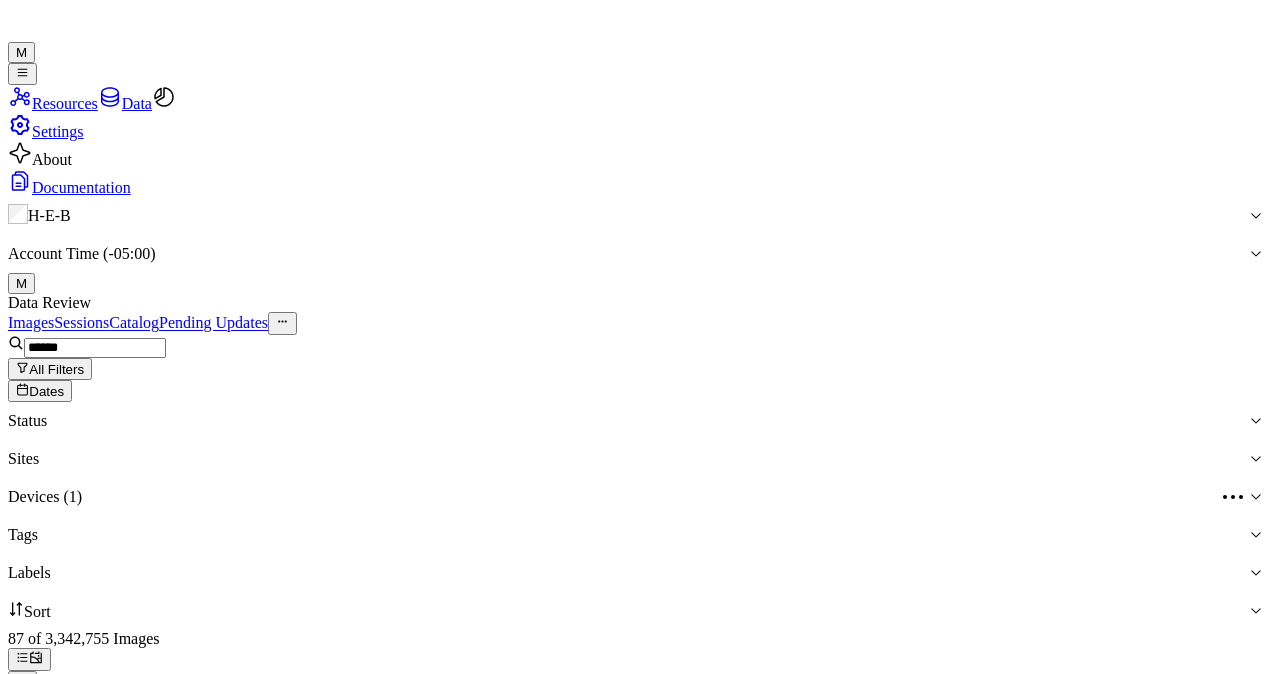 click at bounding box center (95, 348) 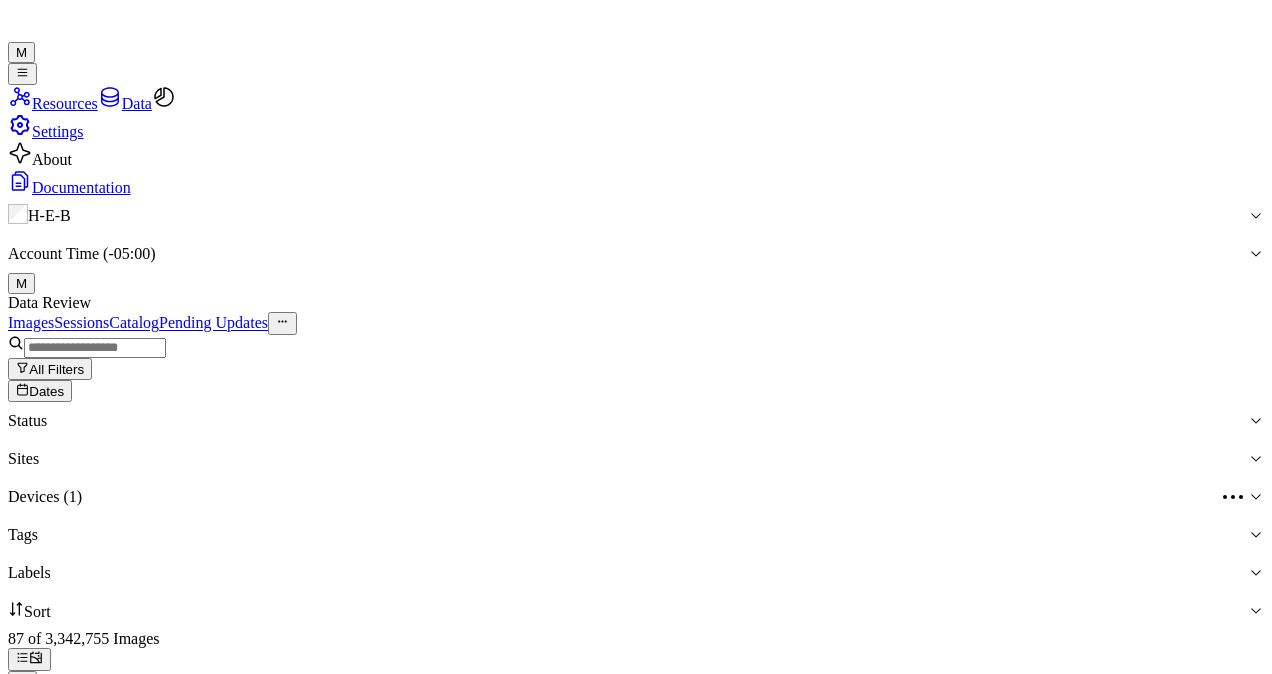type 